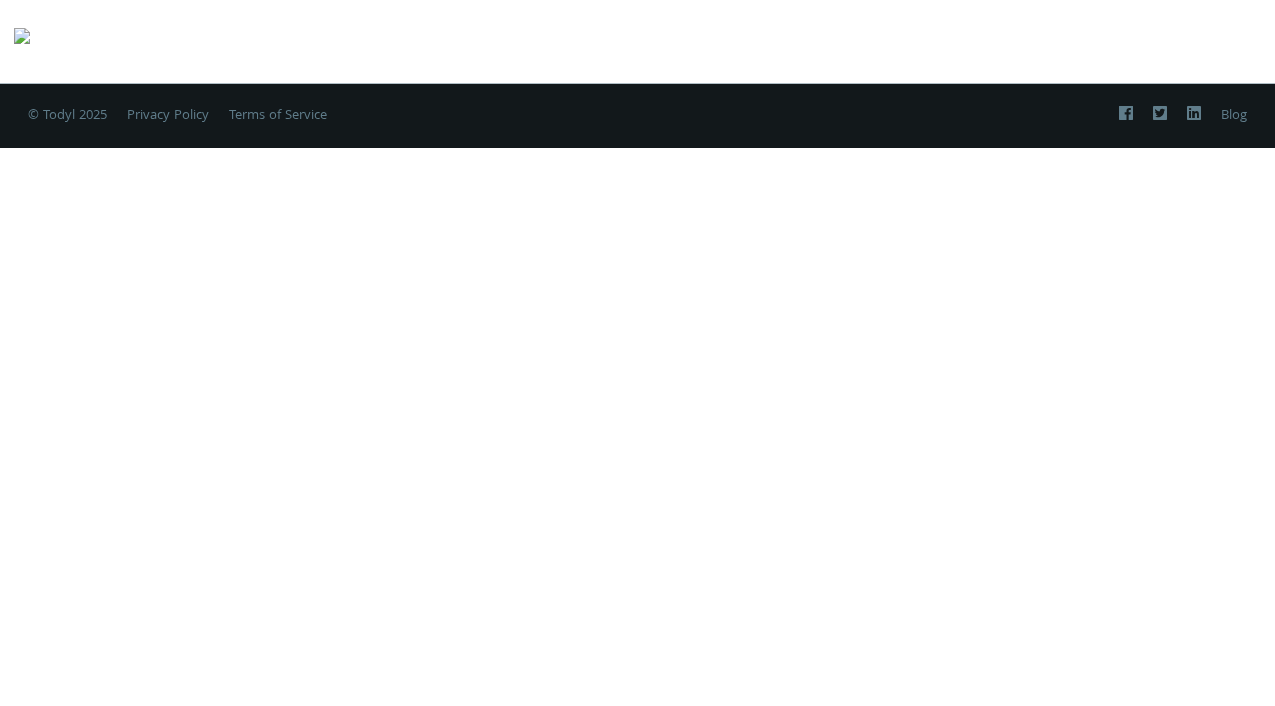 scroll, scrollTop: 0, scrollLeft: 0, axis: both 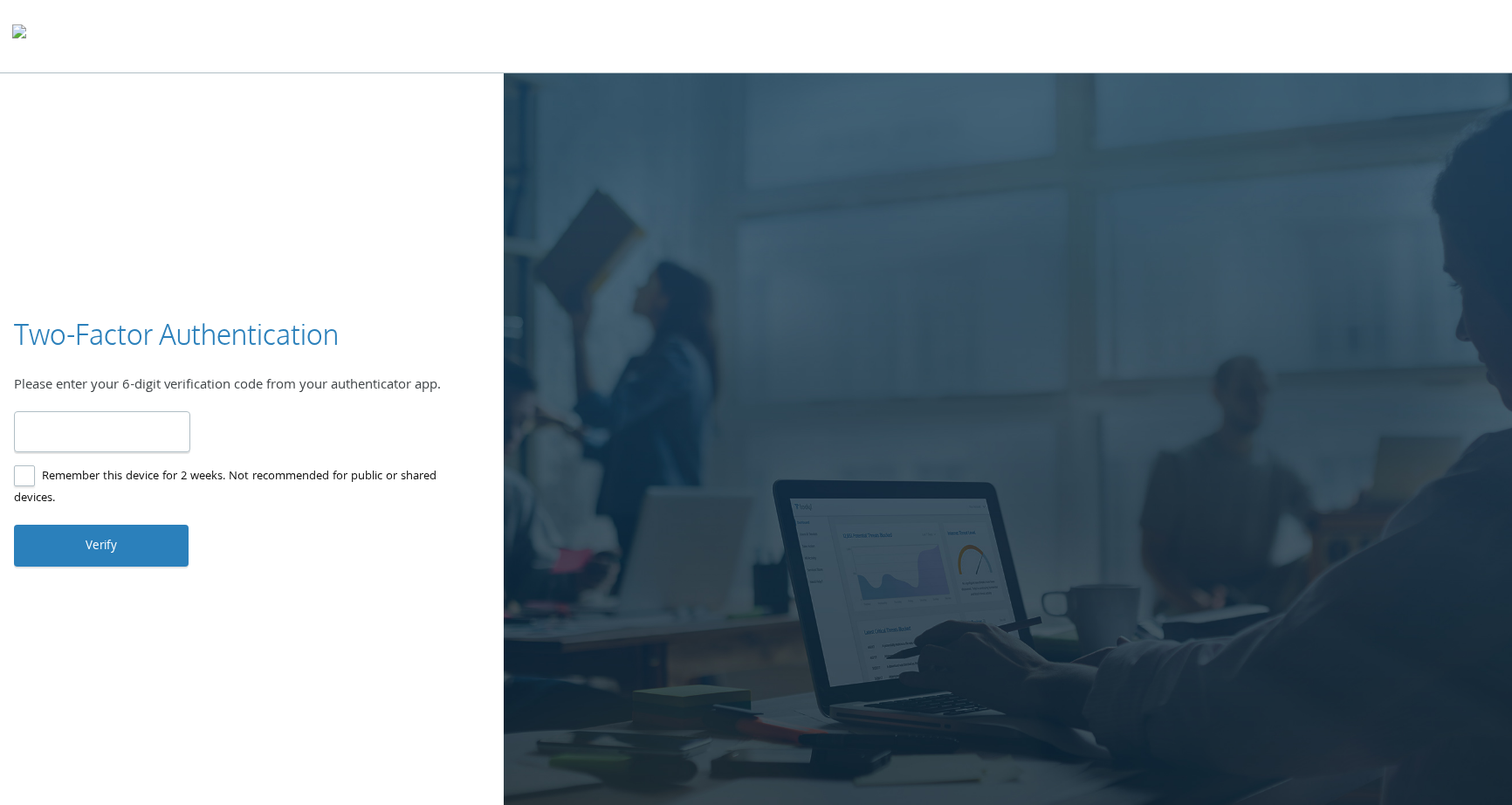 type on "*" 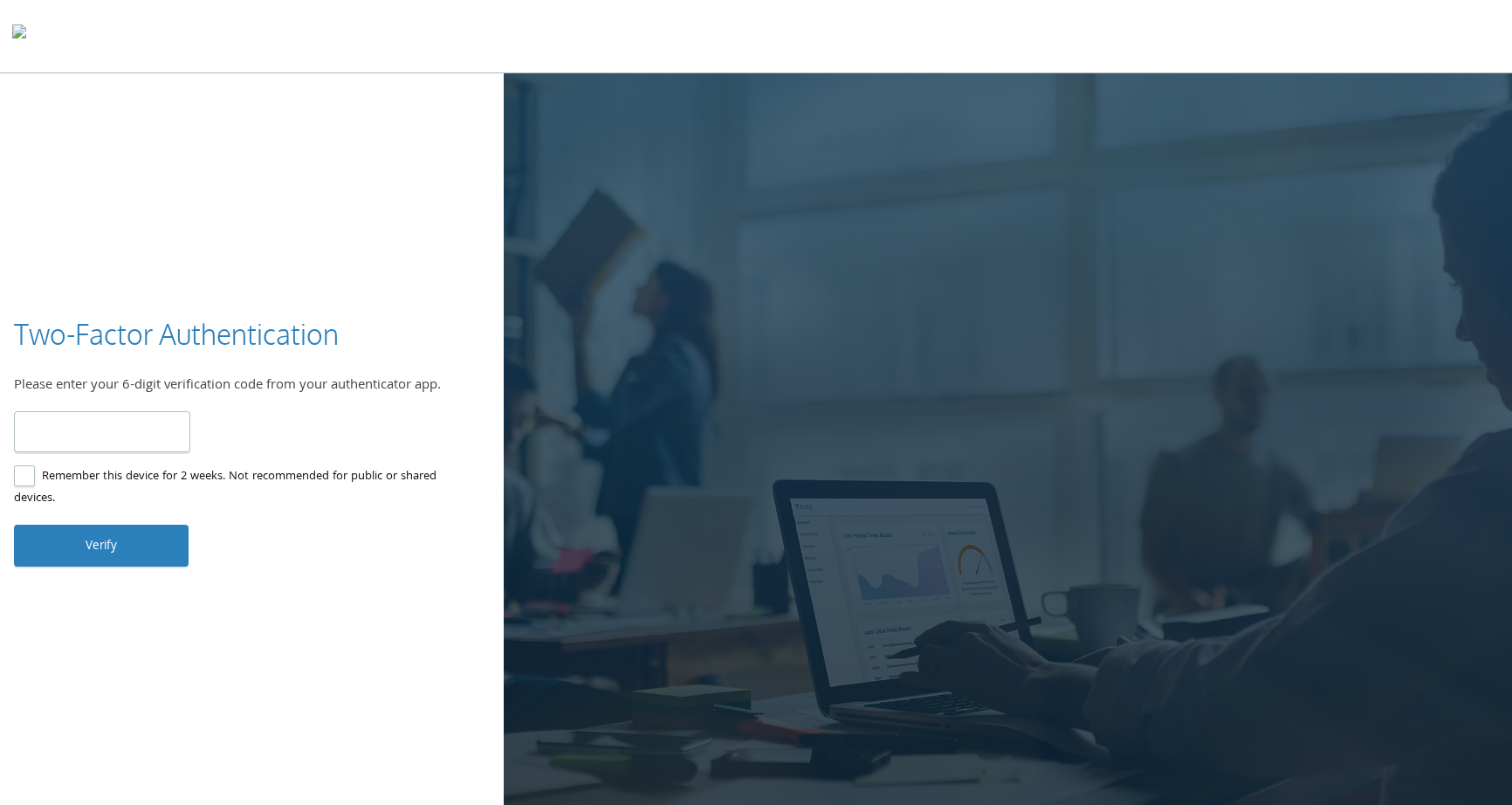 type on "******" 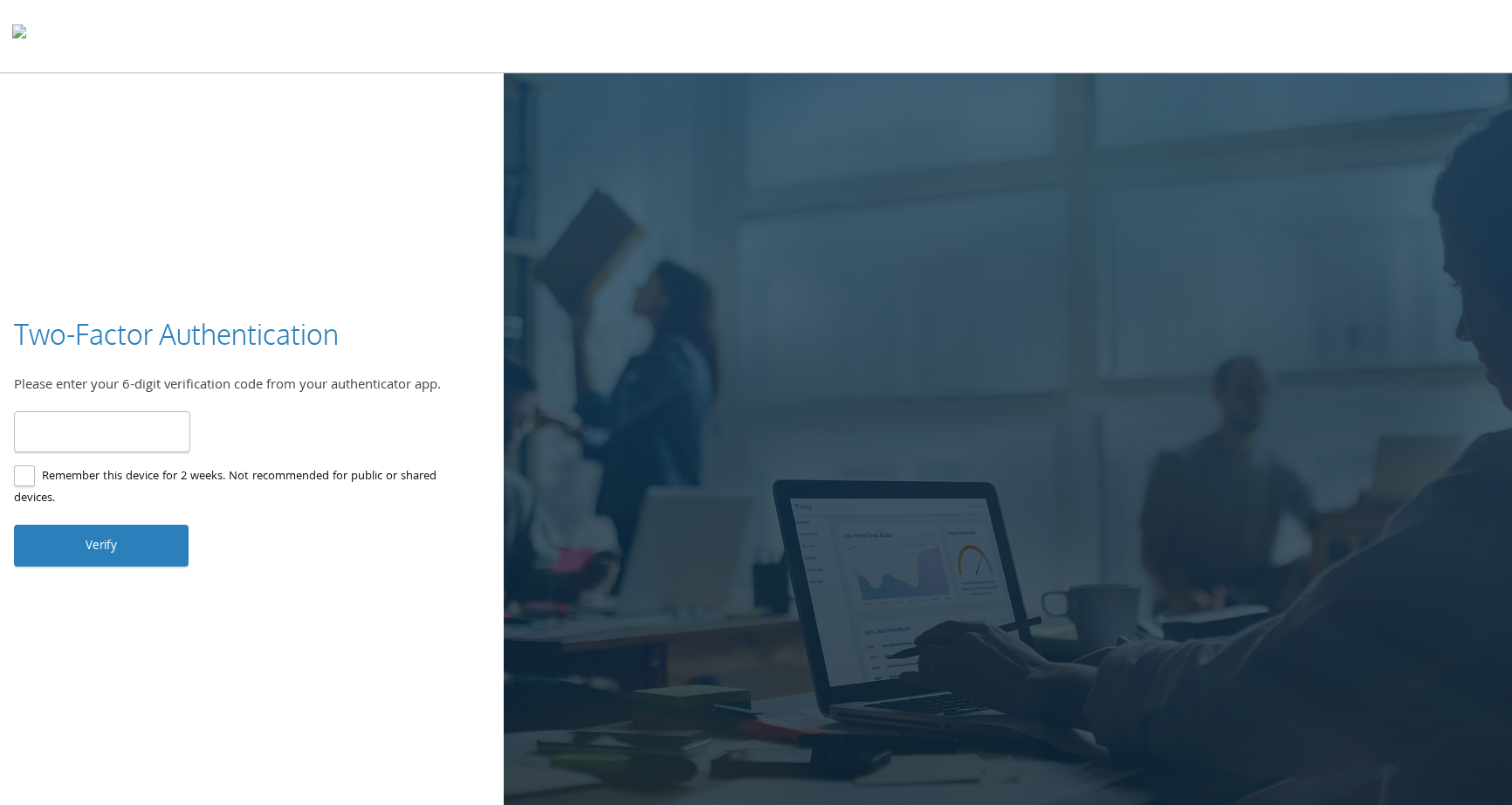 drag, startPoint x: 109, startPoint y: 432, endPoint x: 0, endPoint y: 434, distance: 109.018 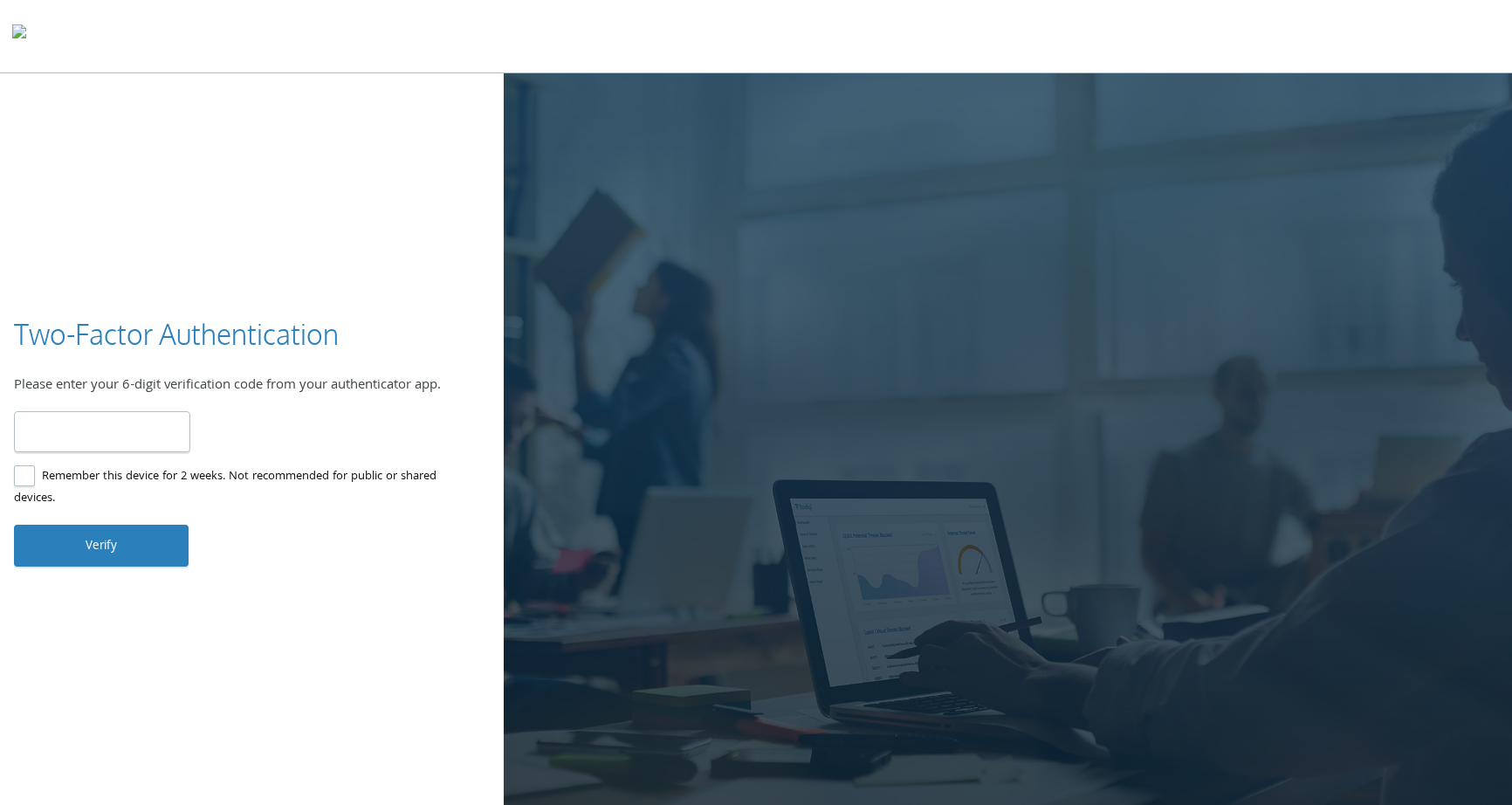 click at bounding box center (102, 431) 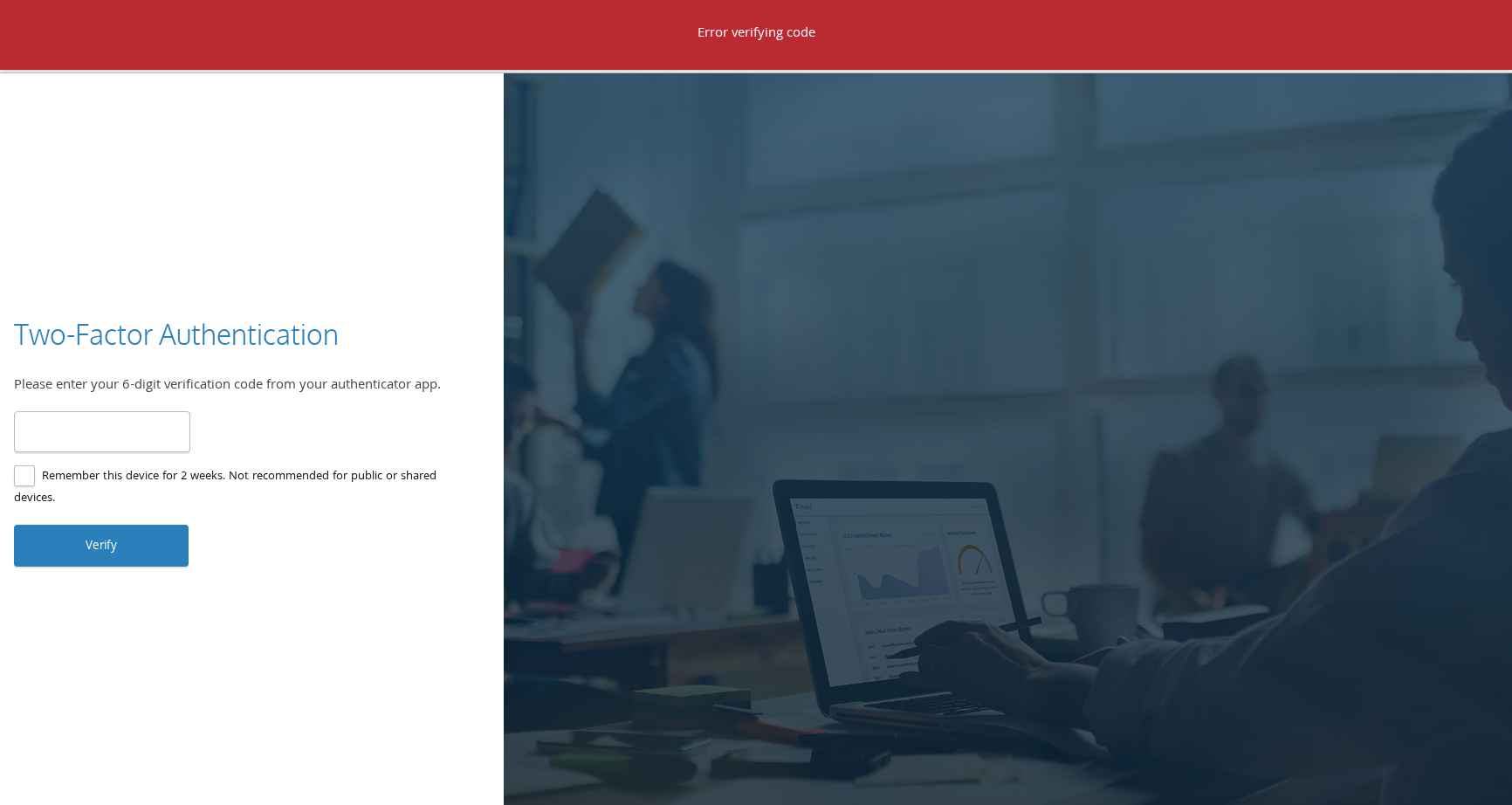 type on "******" 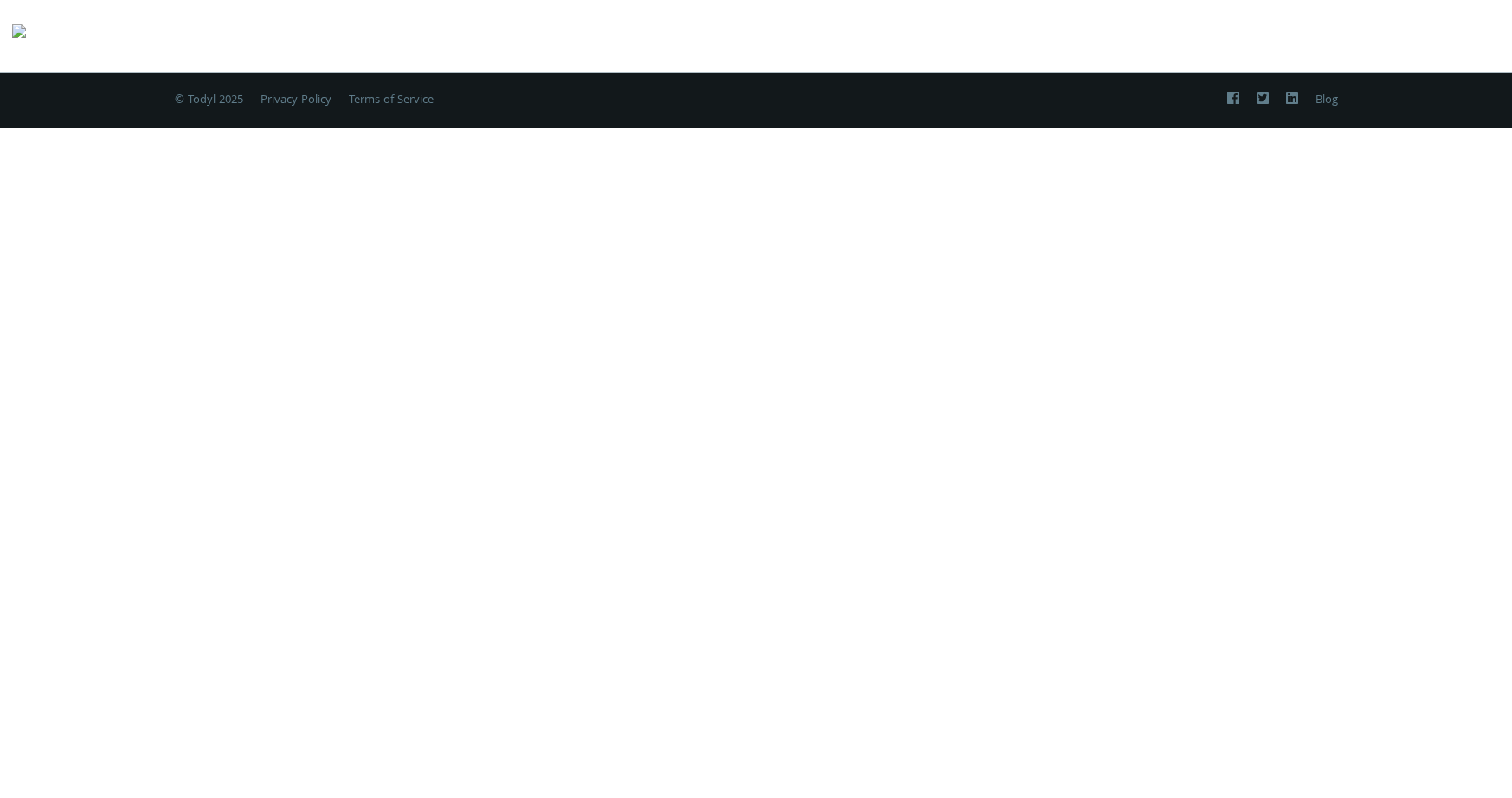 scroll, scrollTop: 0, scrollLeft: 0, axis: both 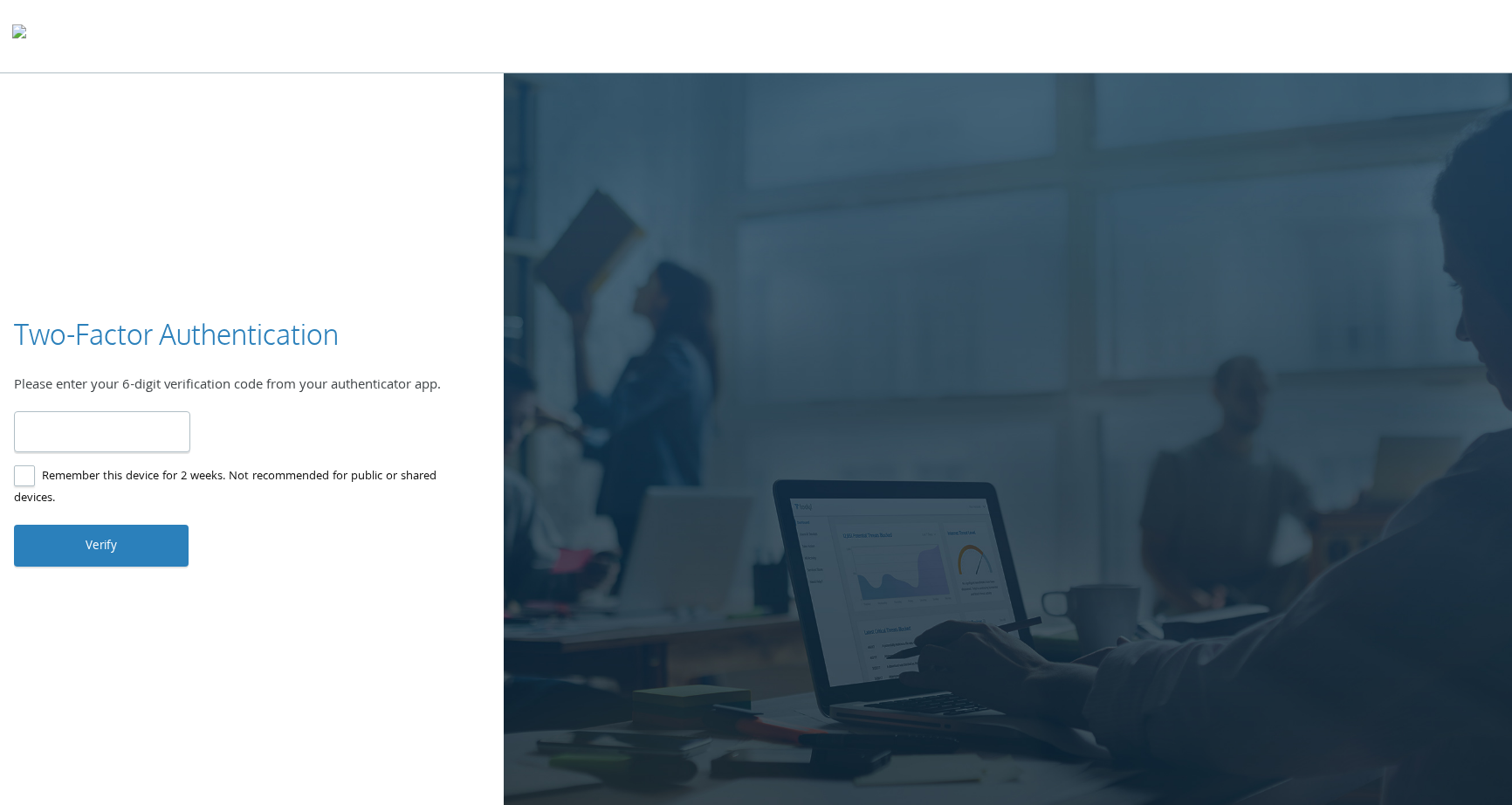 click at bounding box center (19, 36) 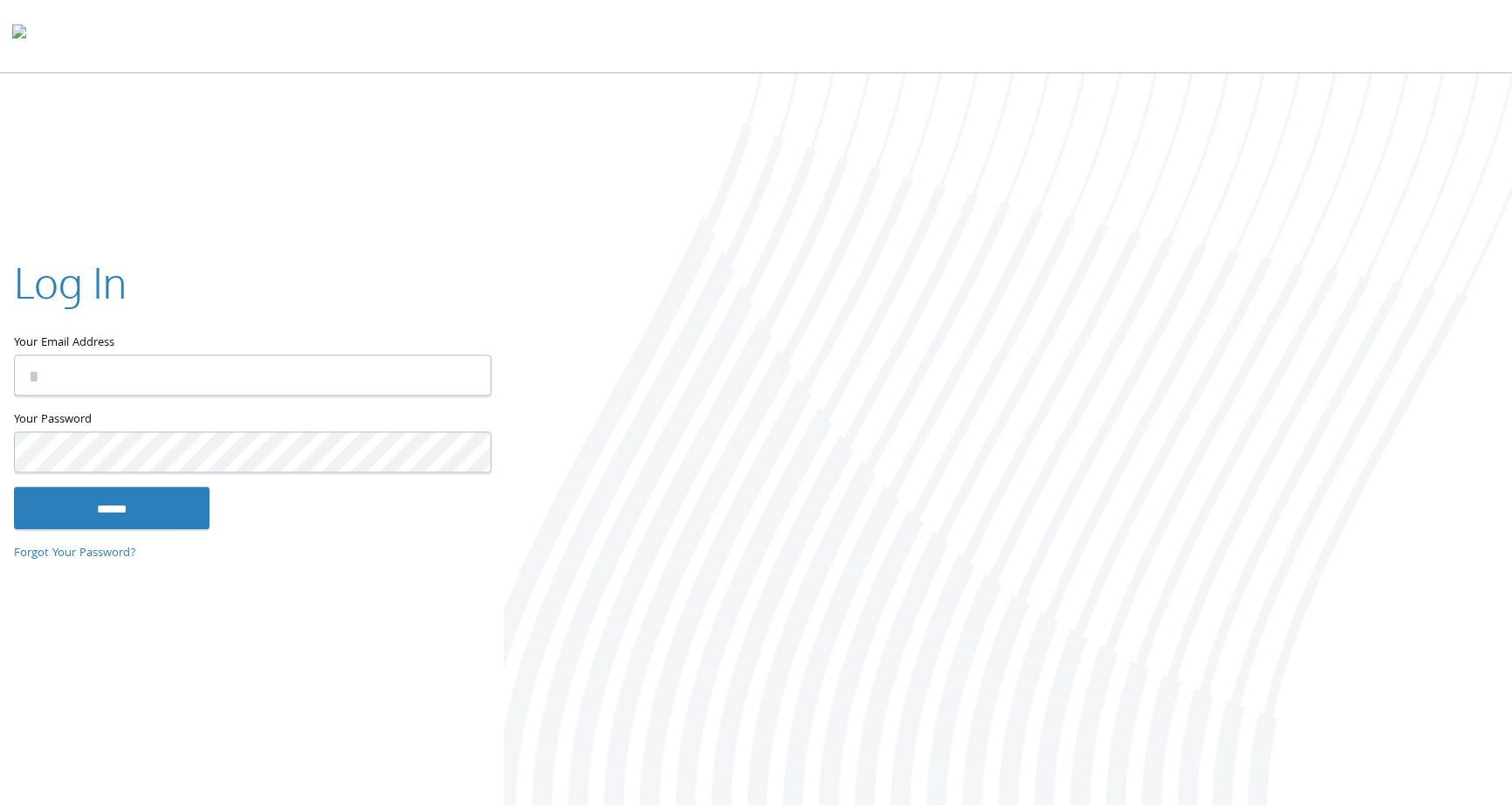 scroll, scrollTop: 0, scrollLeft: 0, axis: both 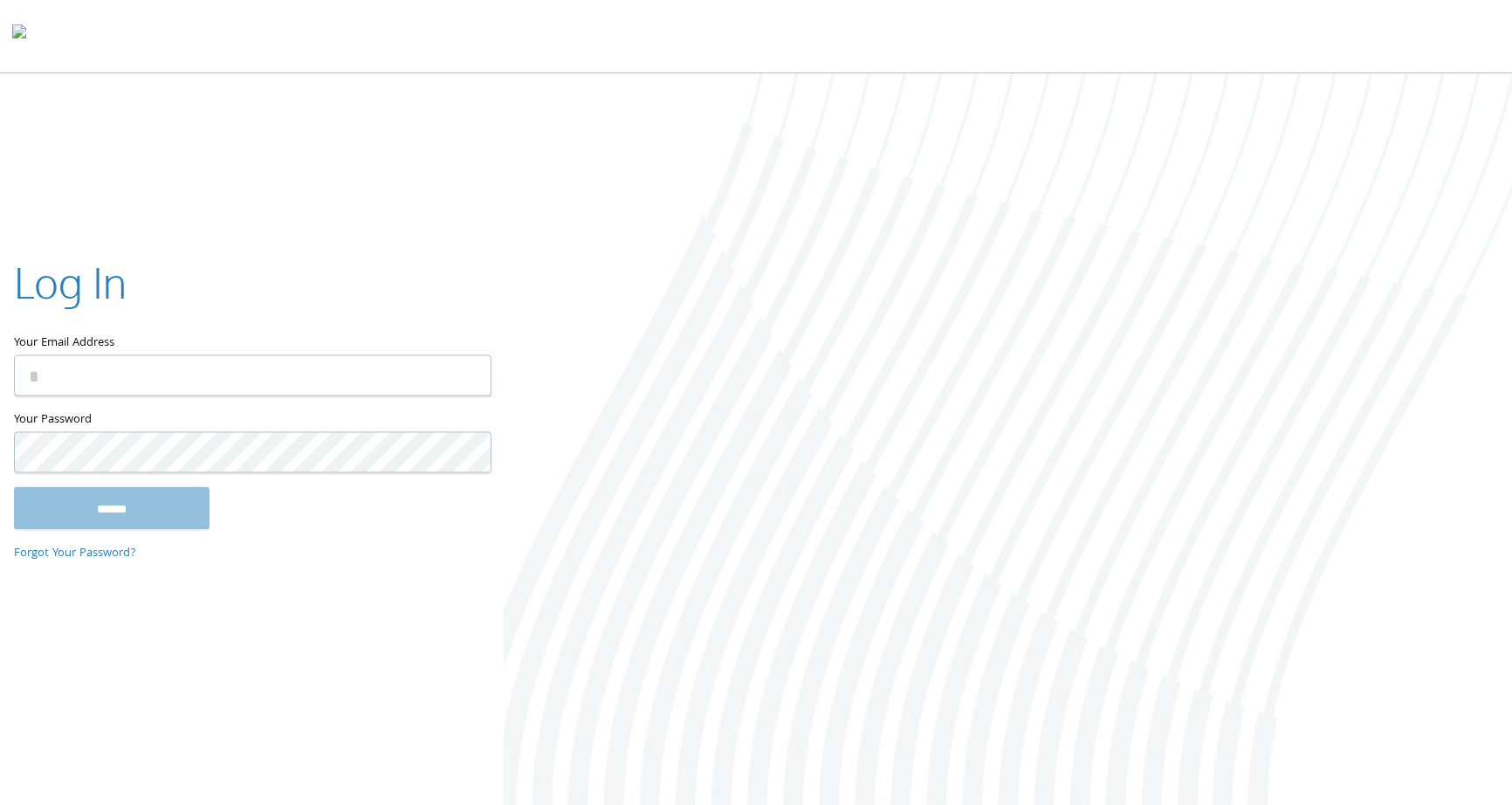click on "Your Email Address" at bounding box center (252, 375) 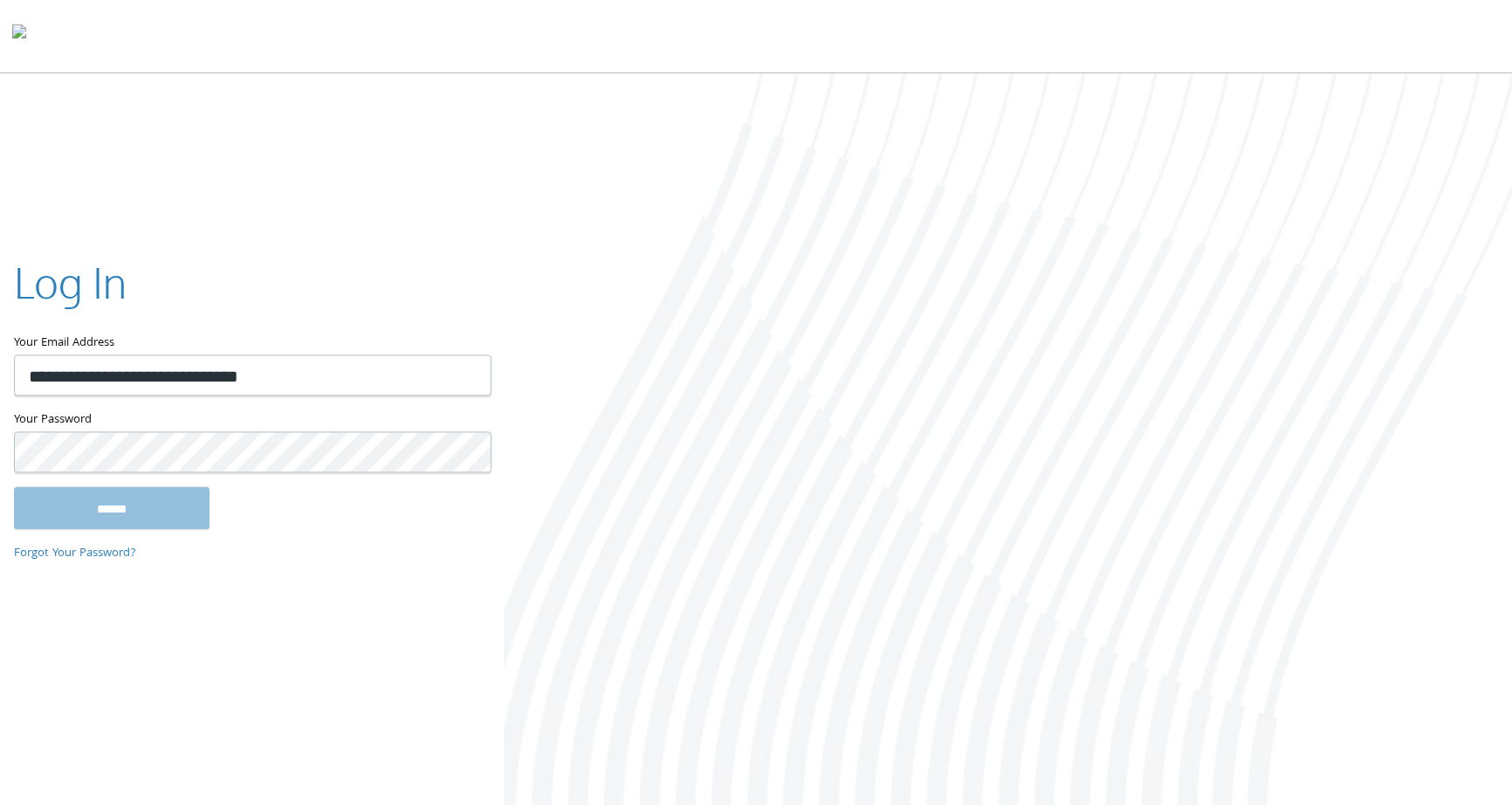 type on "**********" 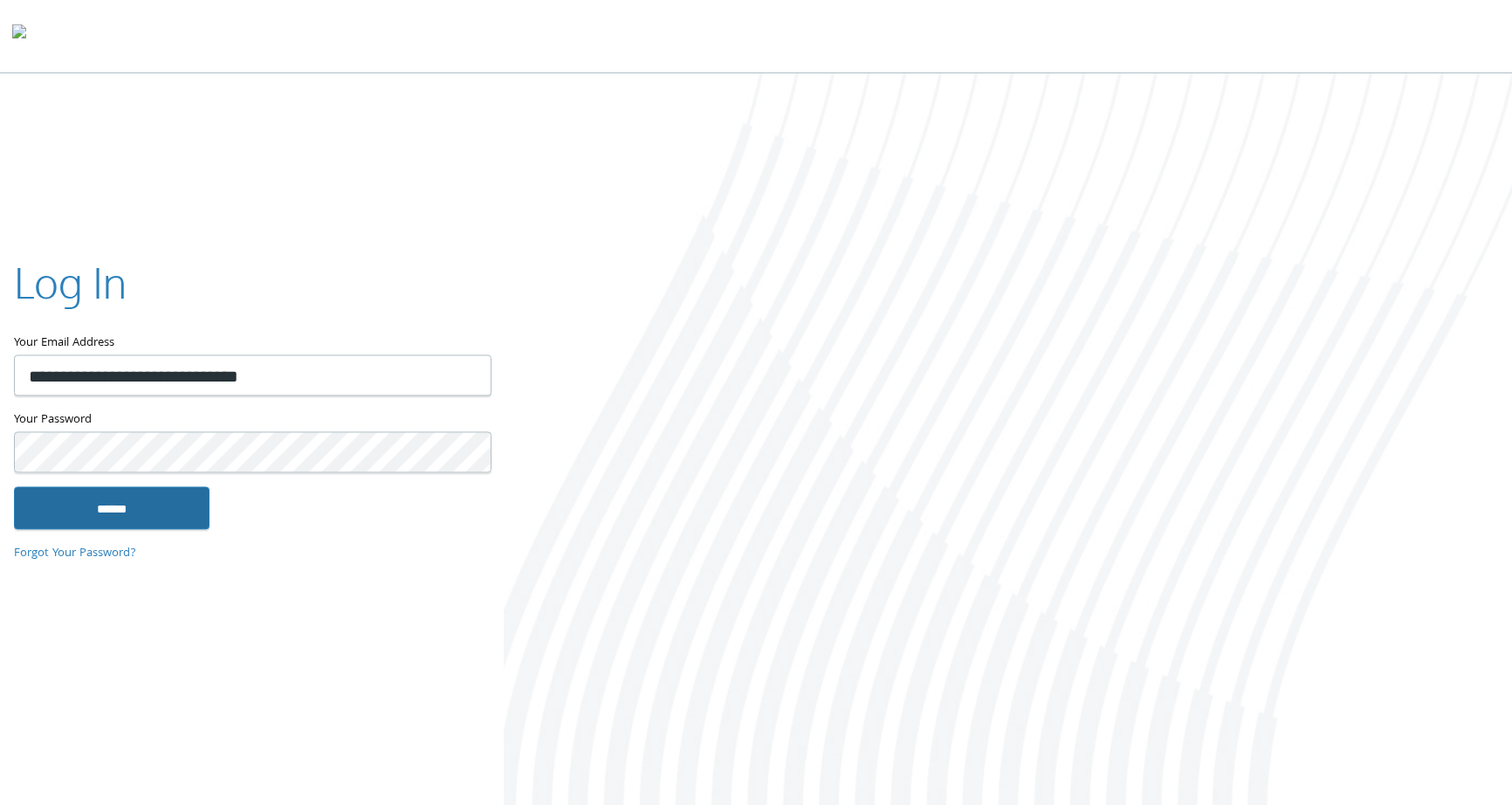 click on "******" at bounding box center (112, 508) 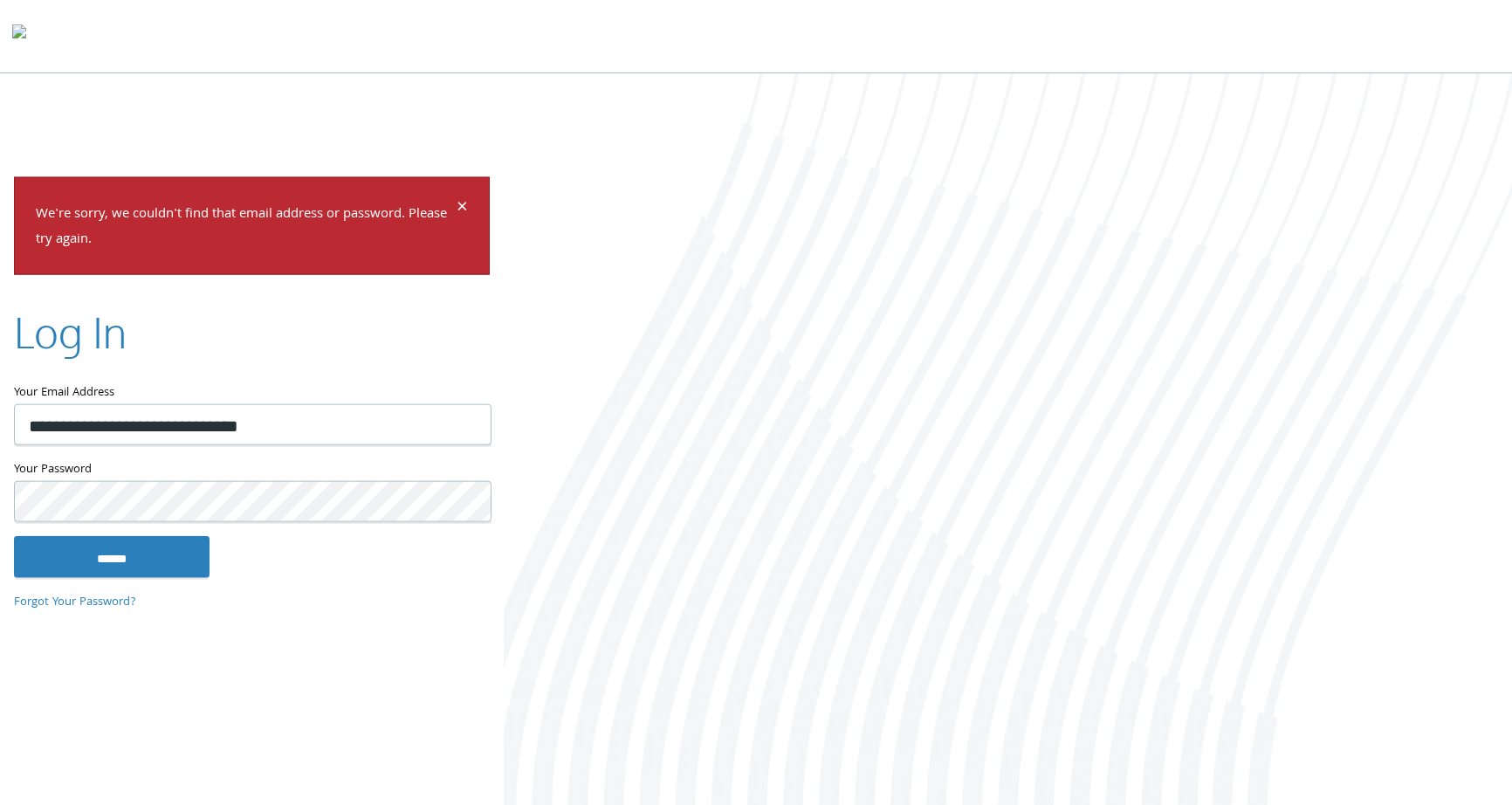 scroll, scrollTop: 0, scrollLeft: 0, axis: both 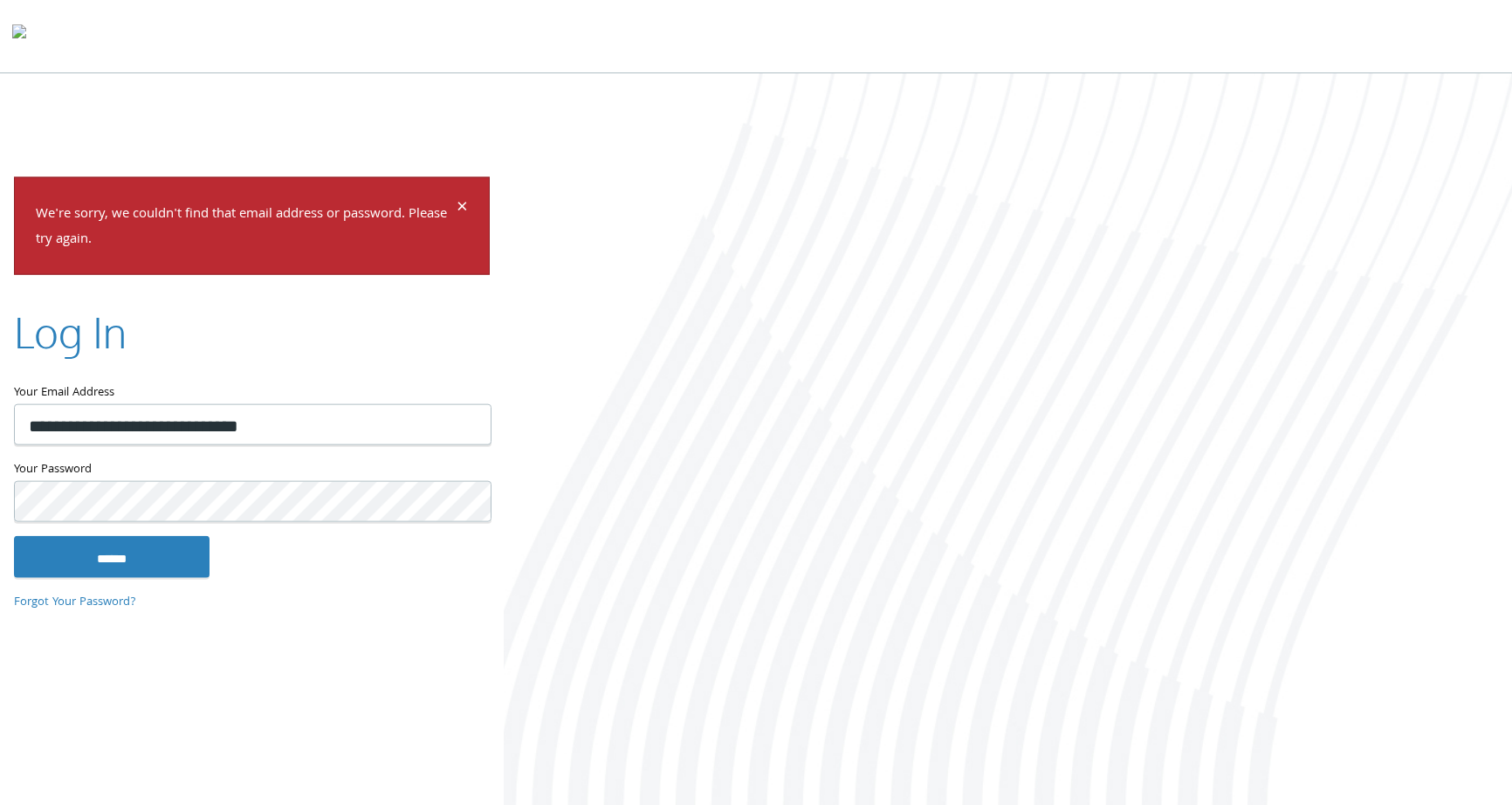click on "Forgot Your Password?" at bounding box center [75, 602] 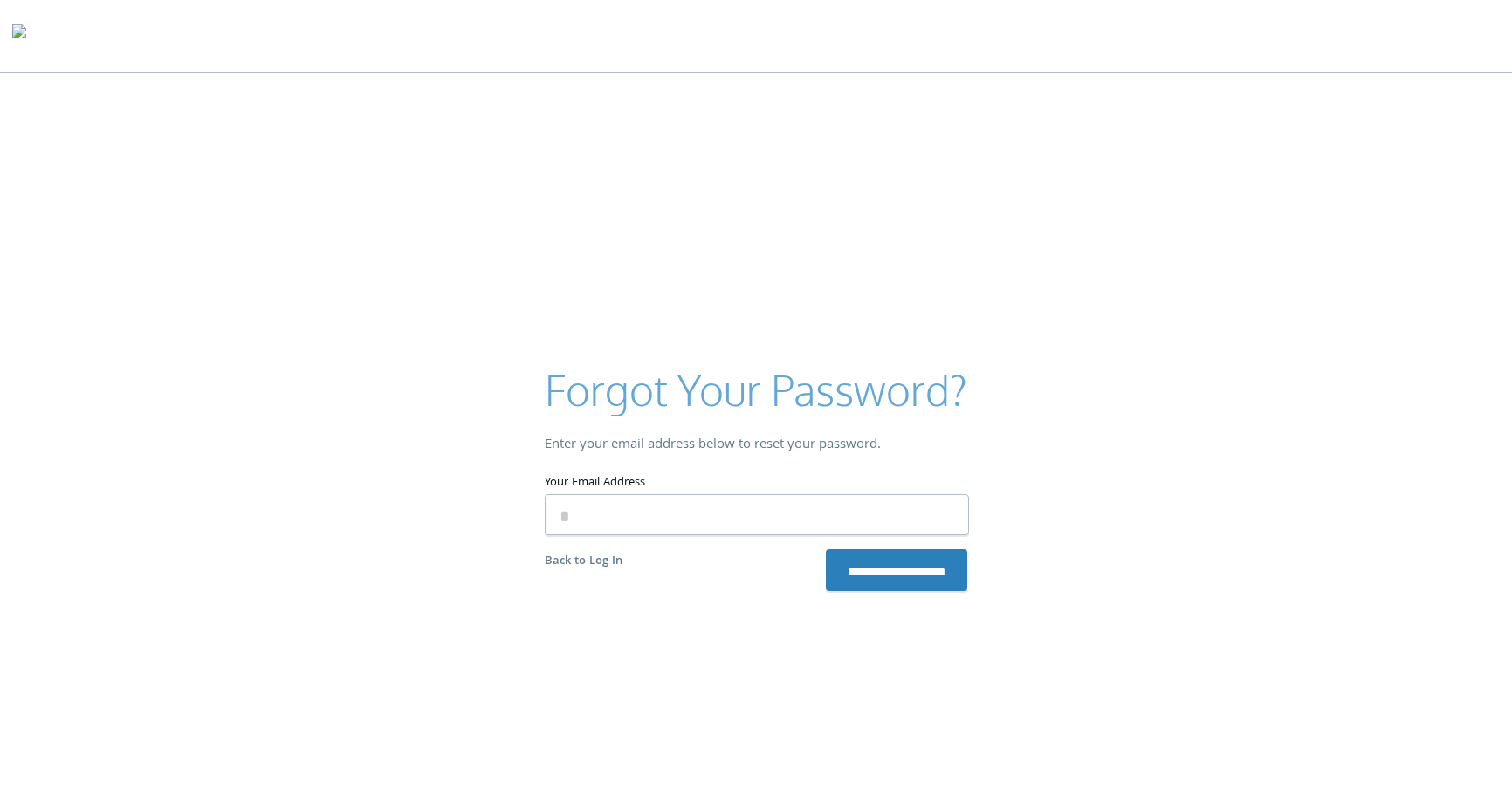 scroll, scrollTop: 0, scrollLeft: 0, axis: both 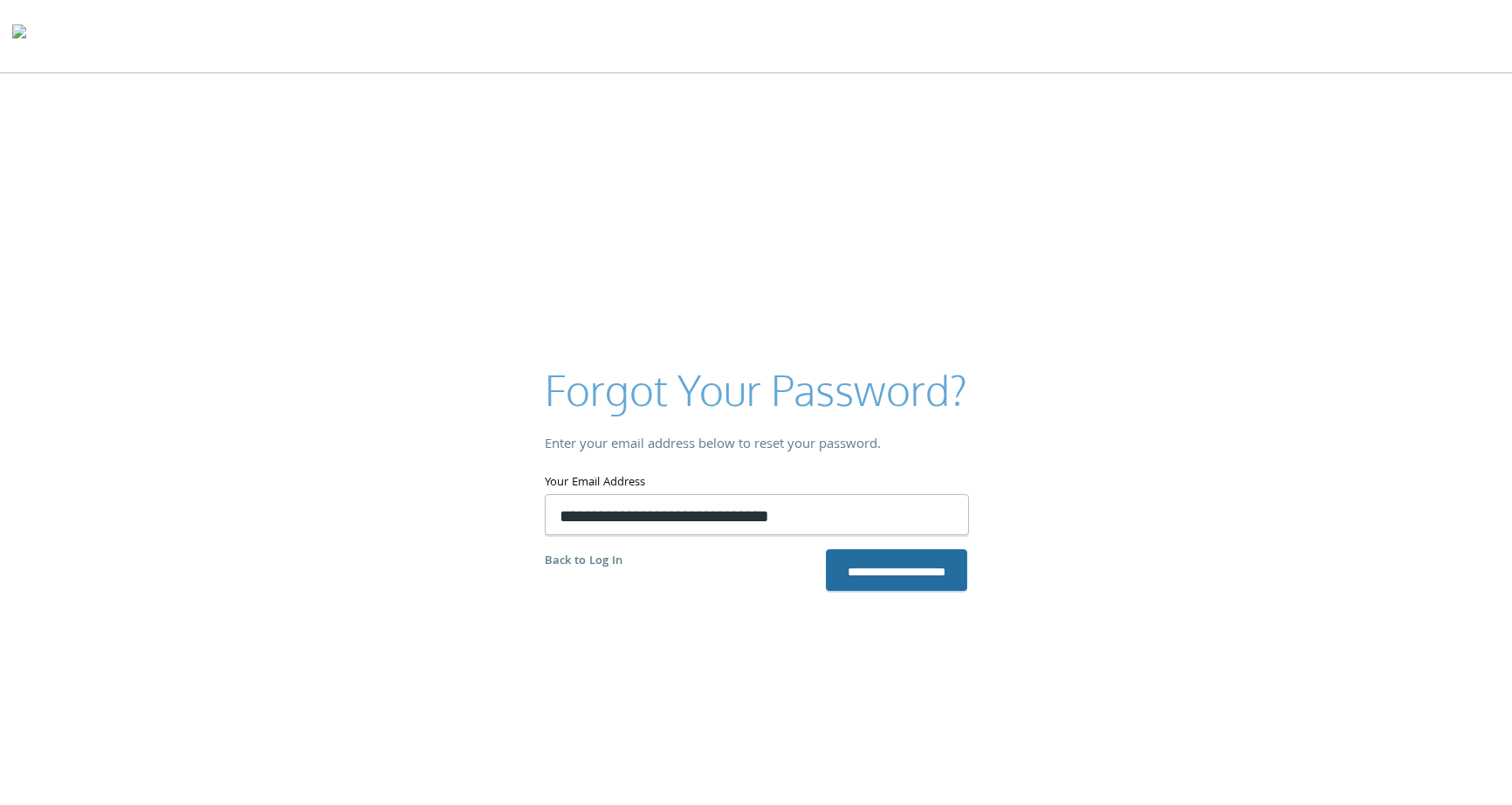 click on "**********" at bounding box center (897, 570) 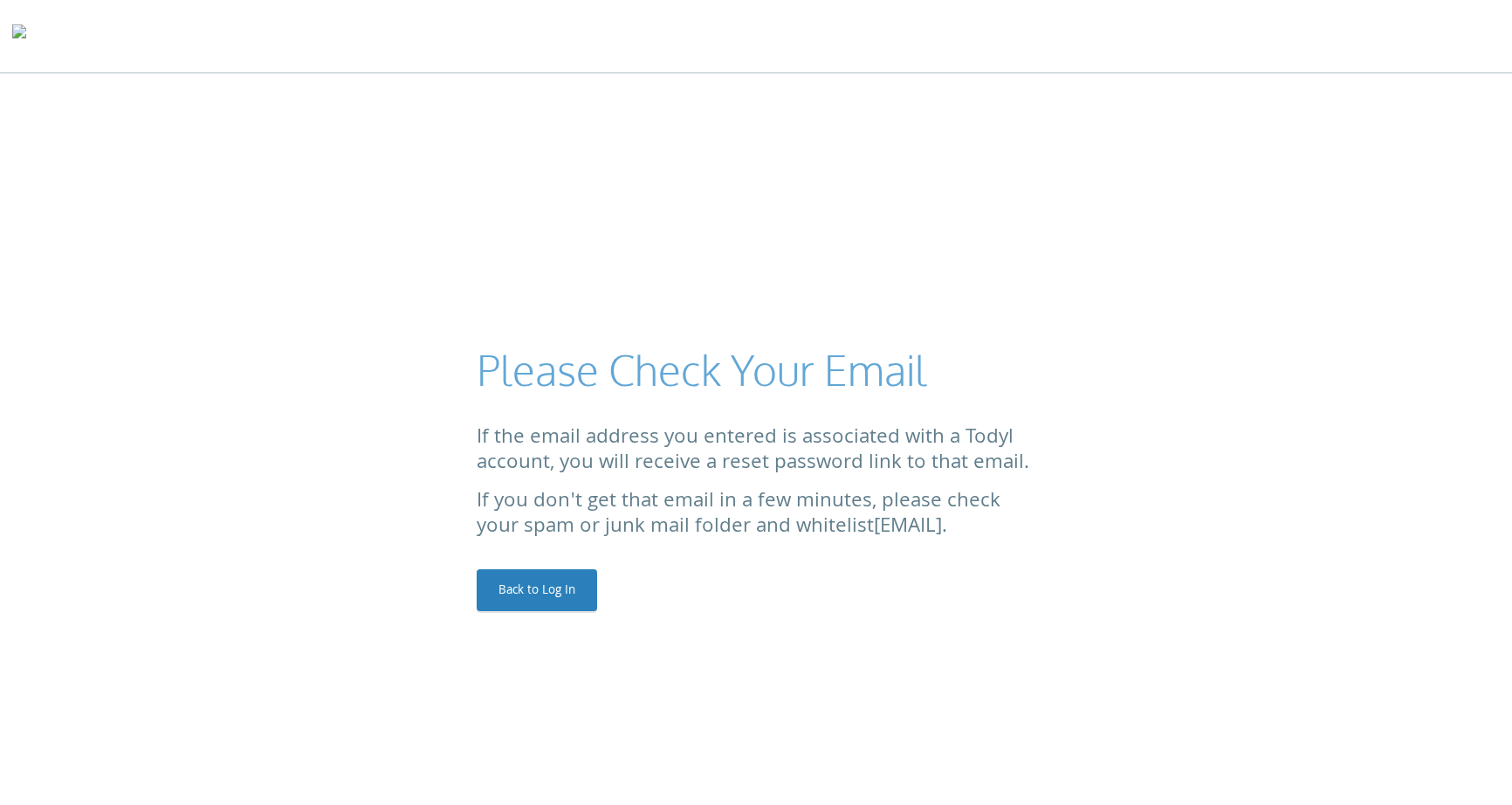 scroll, scrollTop: 0, scrollLeft: 0, axis: both 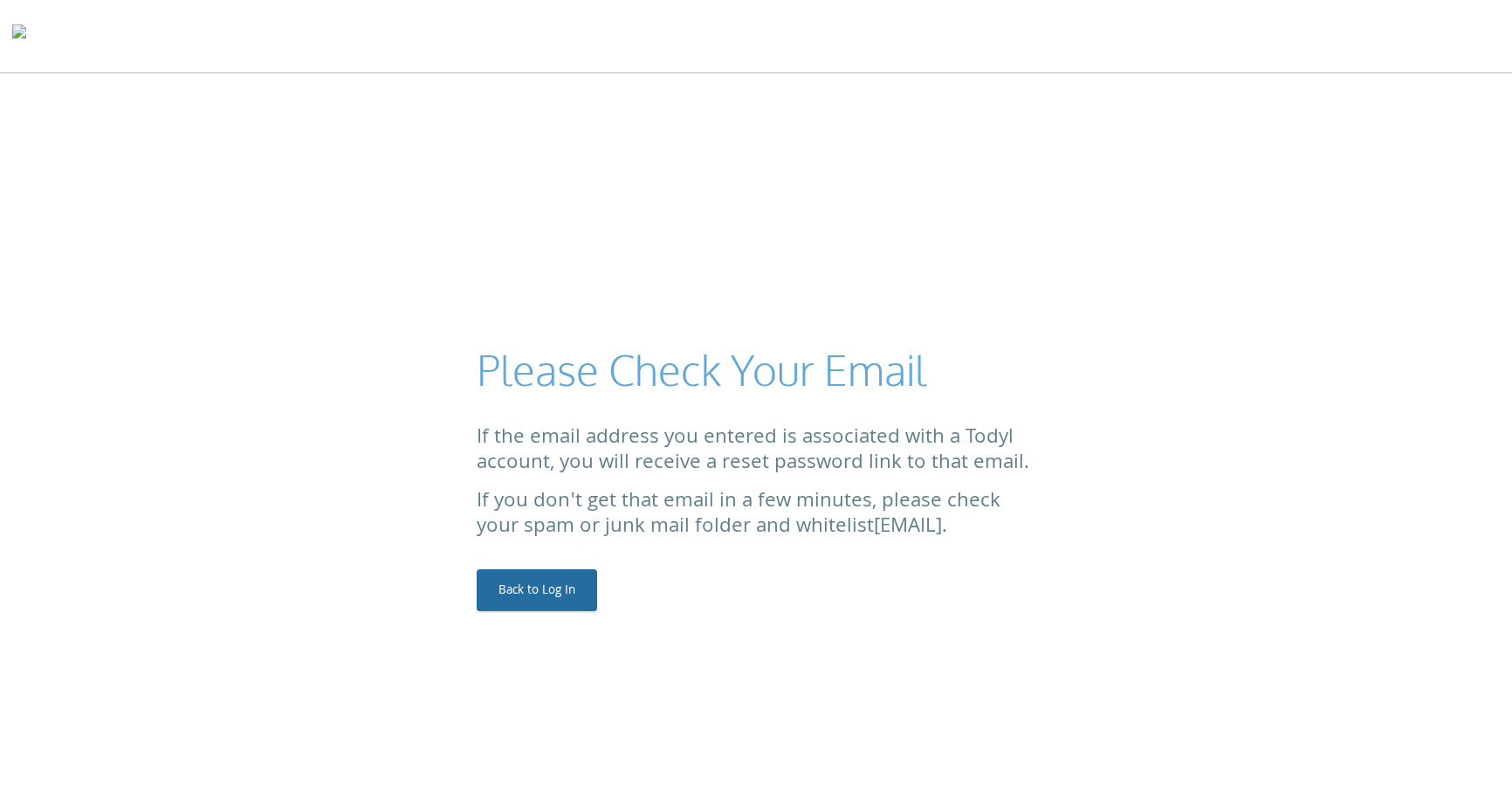 click on "Back to Log In" at bounding box center (537, 590) 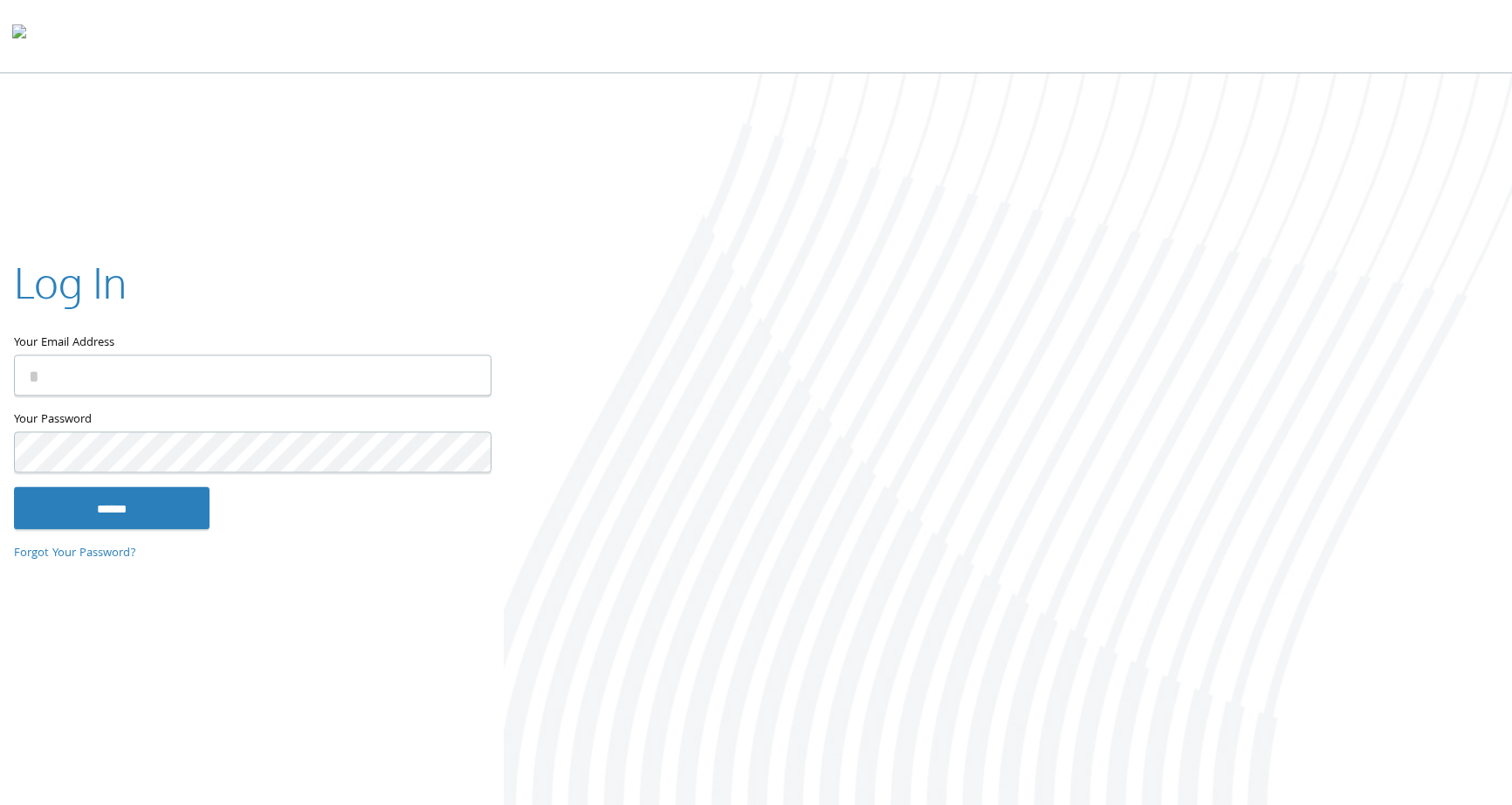 scroll, scrollTop: 0, scrollLeft: 0, axis: both 